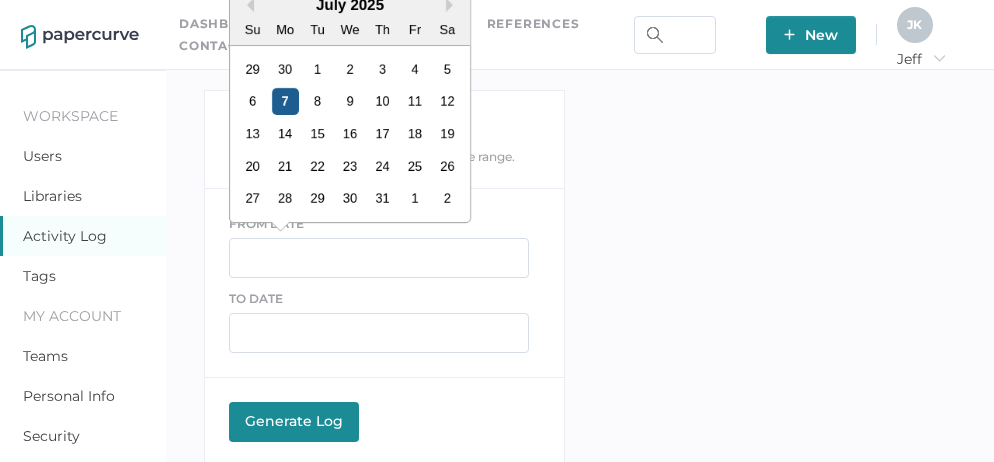 scroll, scrollTop: 0, scrollLeft: 0, axis: both 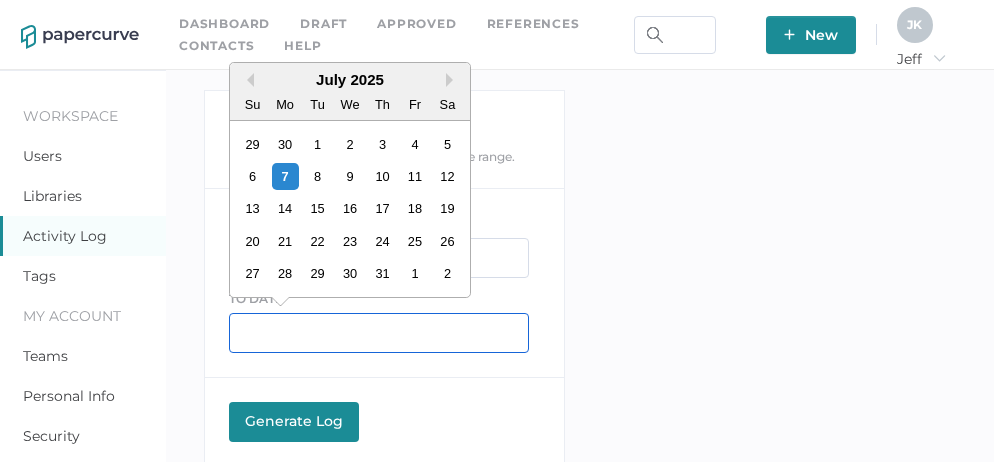 click at bounding box center [379, 333] 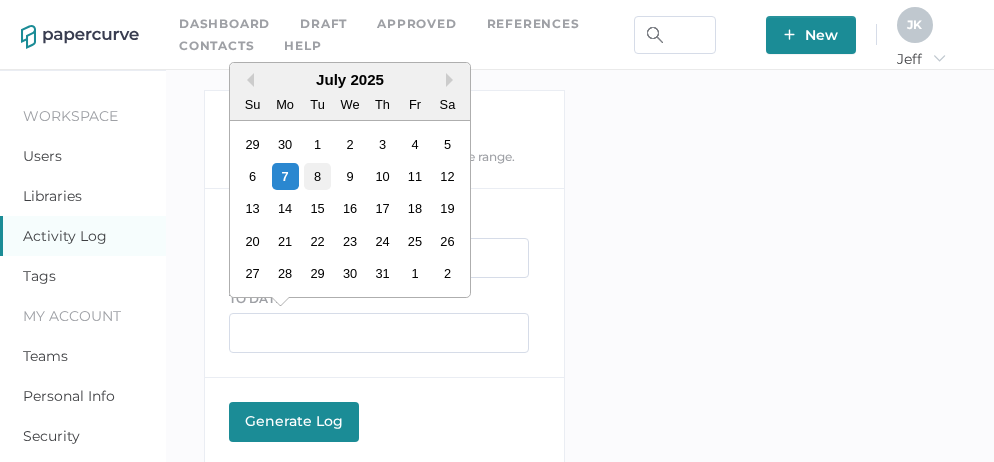 click on "8" at bounding box center (317, 176) 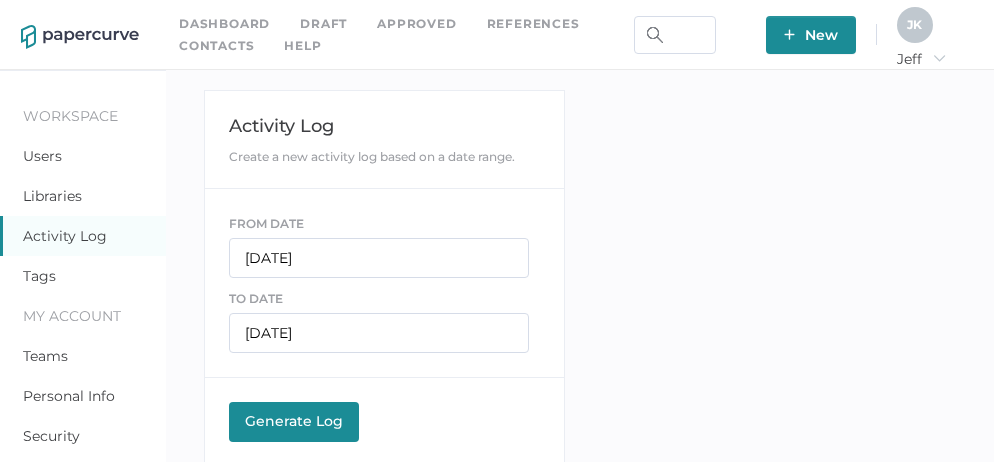 click on "Generate Log" at bounding box center [294, 421] 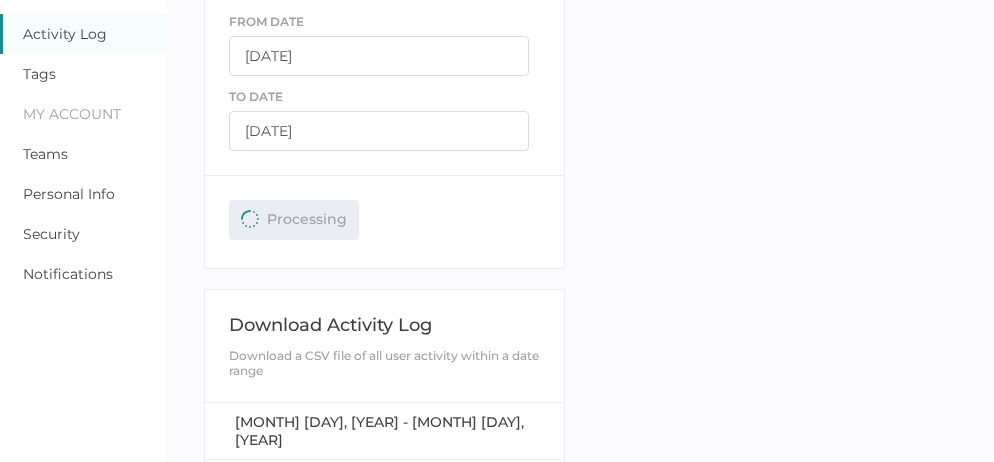 scroll, scrollTop: 207, scrollLeft: 0, axis: vertical 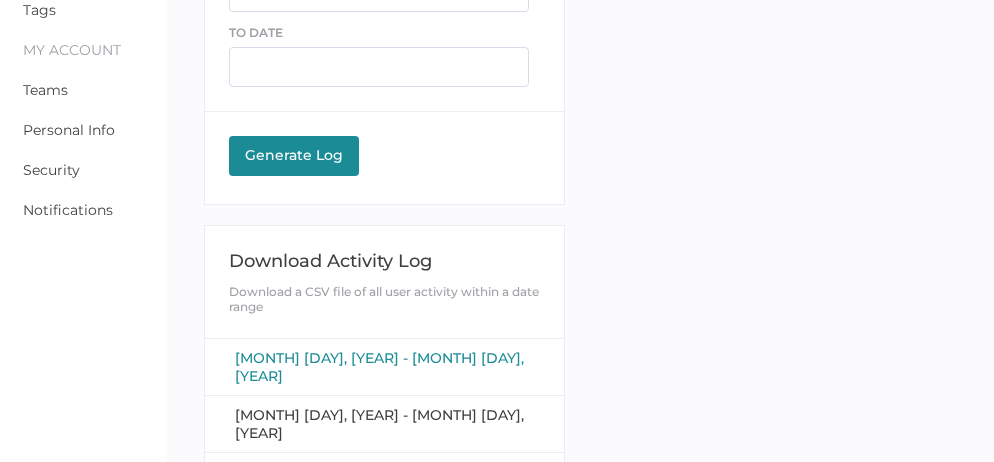 click on "[MONTH] [DAY], [YEAR] - [MONTH] [DAY], [YEAR]" at bounding box center [379, 367] 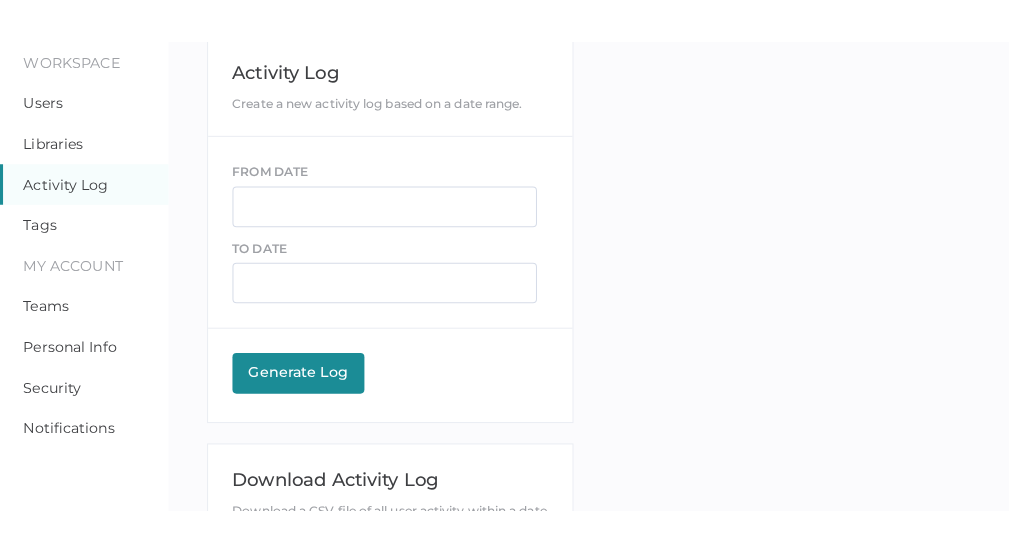 scroll, scrollTop: 0, scrollLeft: 0, axis: both 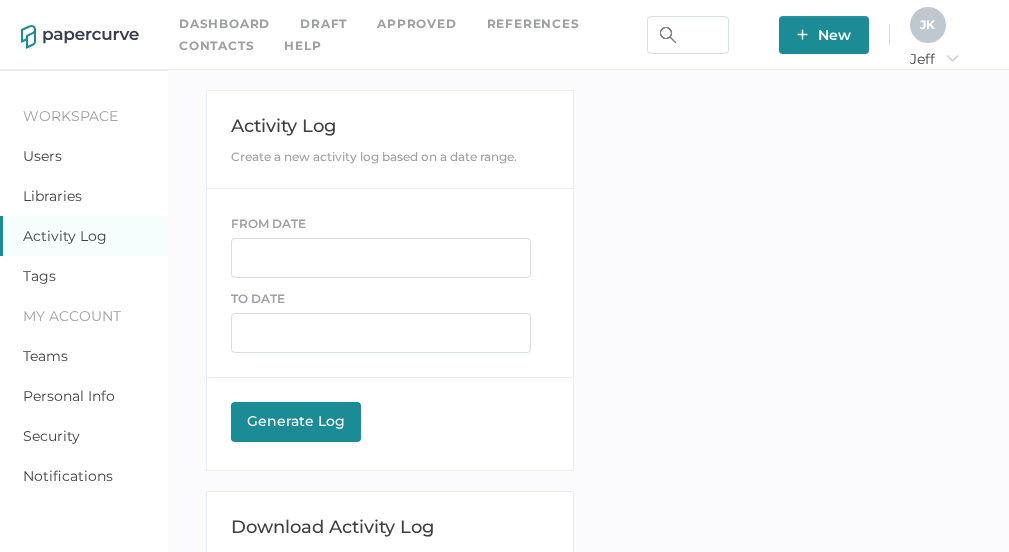 click on "Contacts" at bounding box center [216, 46] 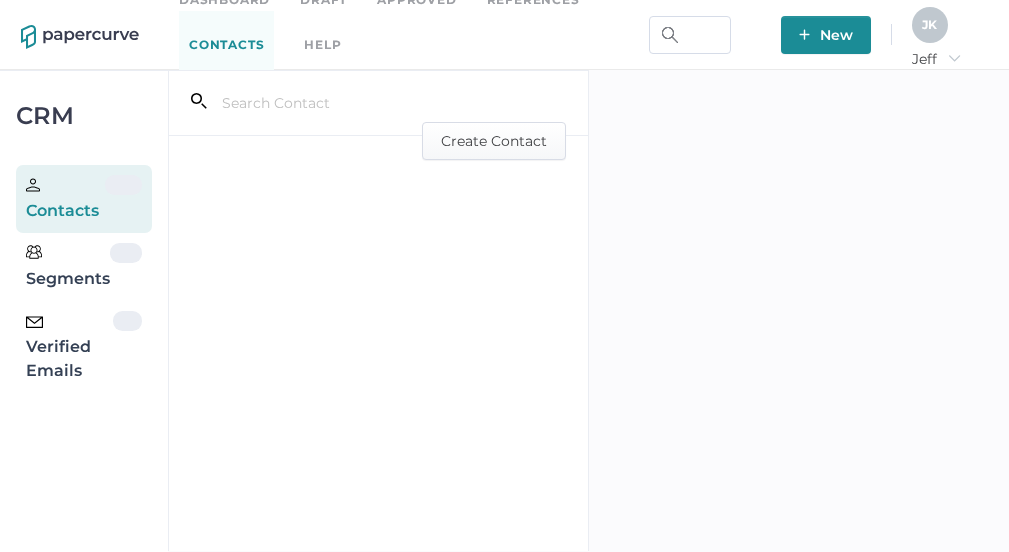 scroll, scrollTop: 0, scrollLeft: 0, axis: both 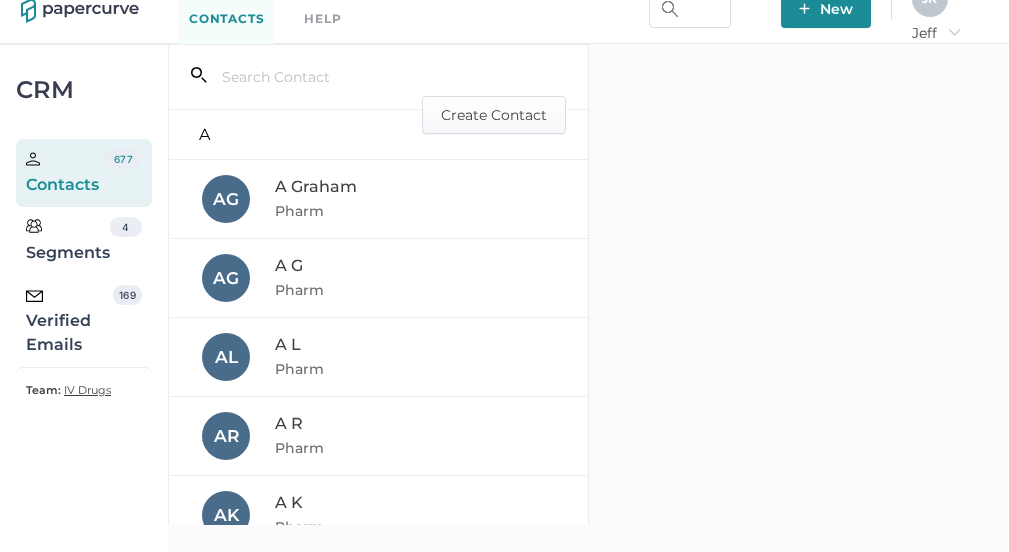 click on "Verified Emails" at bounding box center [65, 173] 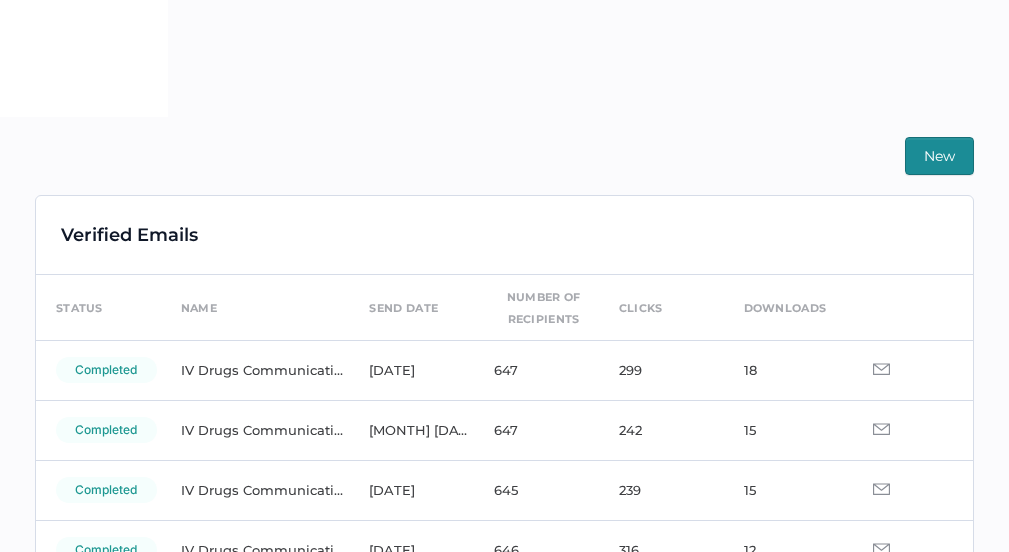 scroll, scrollTop: 460, scrollLeft: 0, axis: vertical 